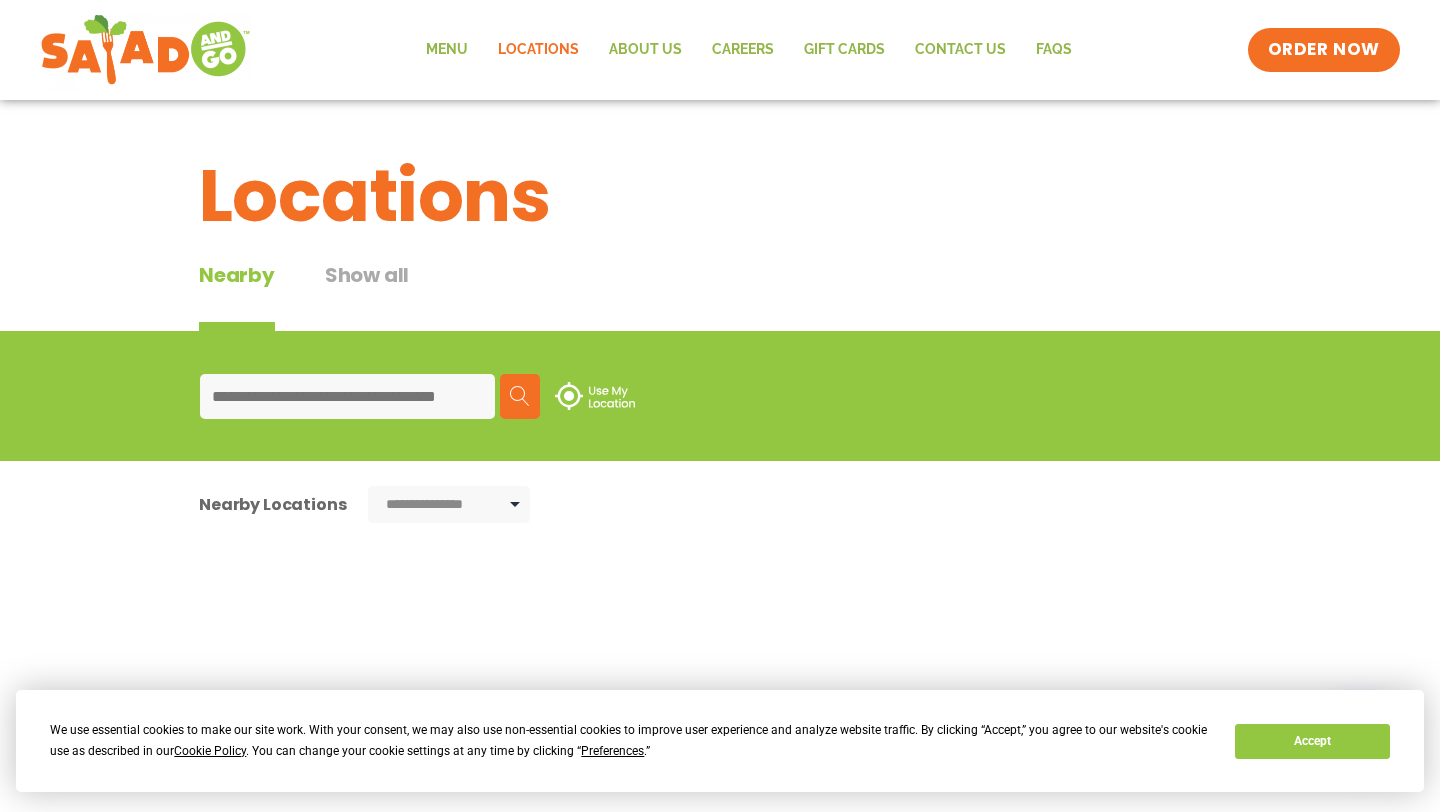 scroll, scrollTop: 112, scrollLeft: 0, axis: vertical 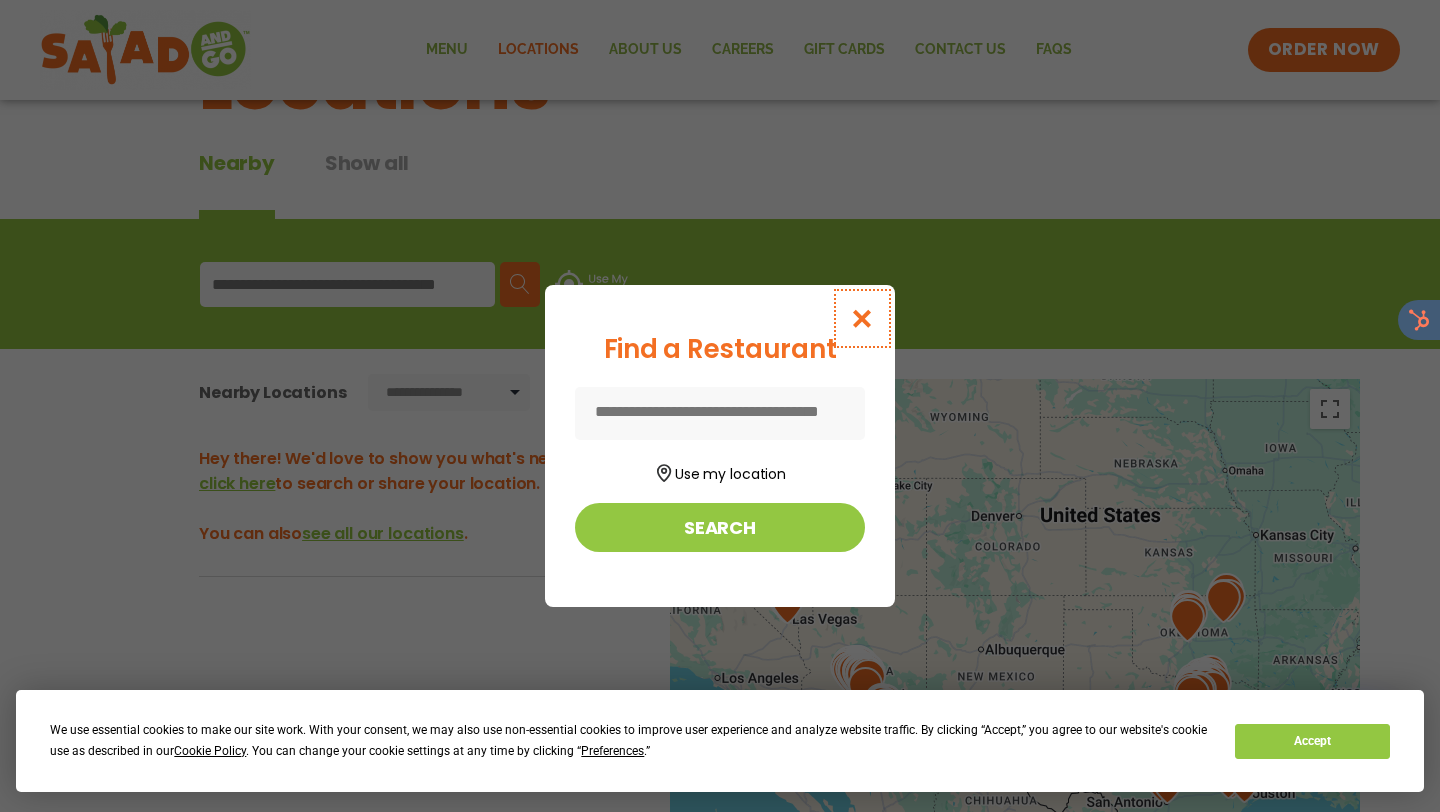 click at bounding box center (862, 318) 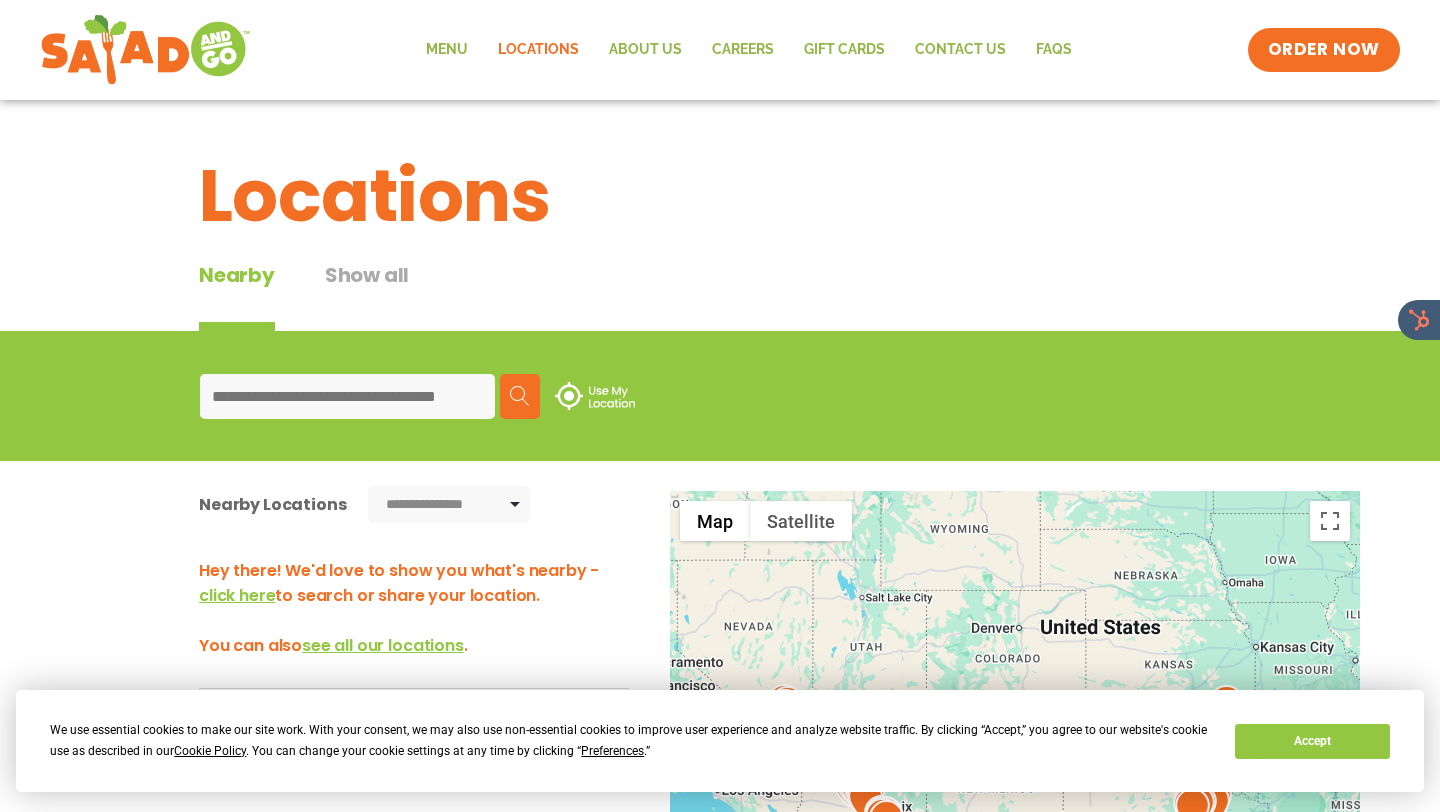 scroll, scrollTop: 19, scrollLeft: 0, axis: vertical 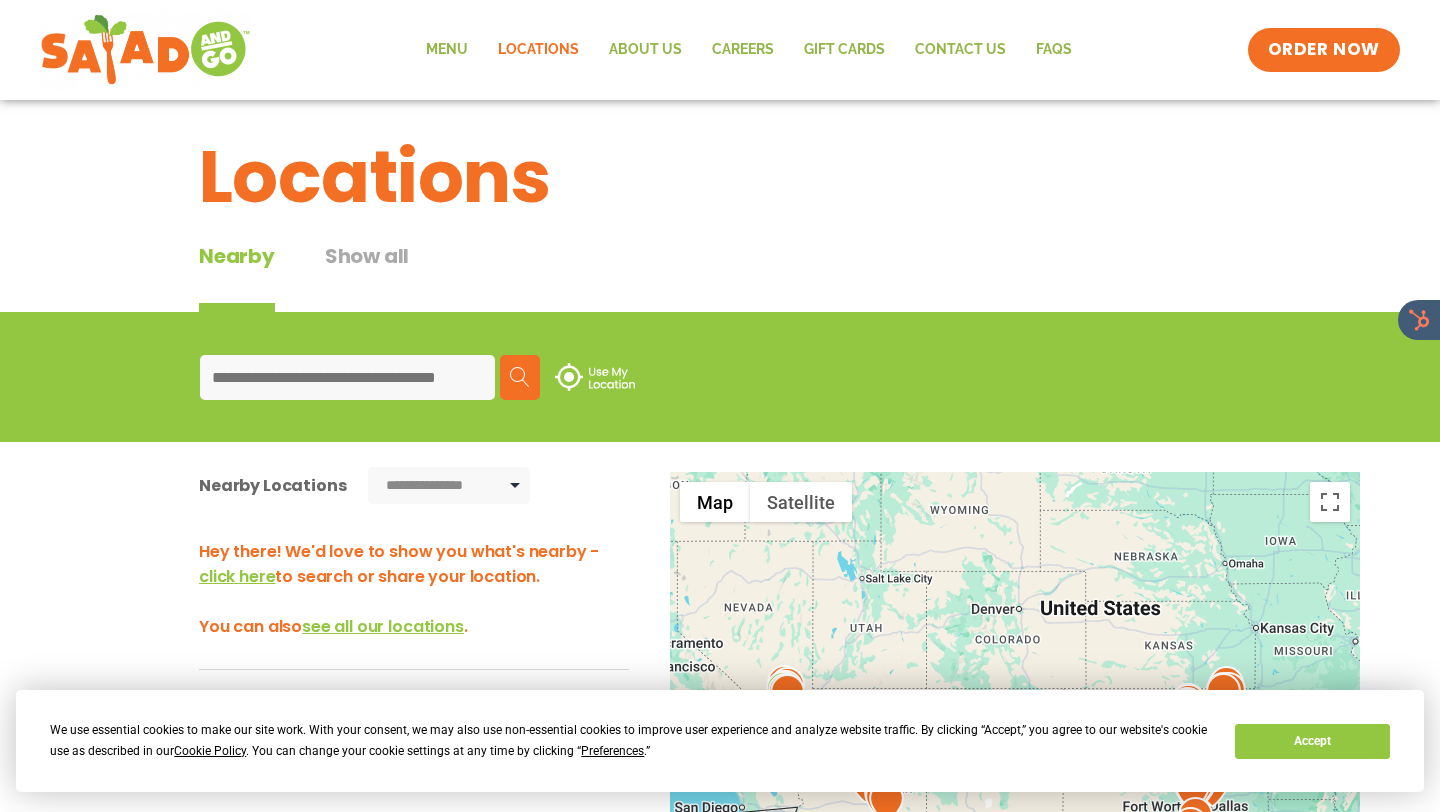 click on "see all our locations" at bounding box center [383, 626] 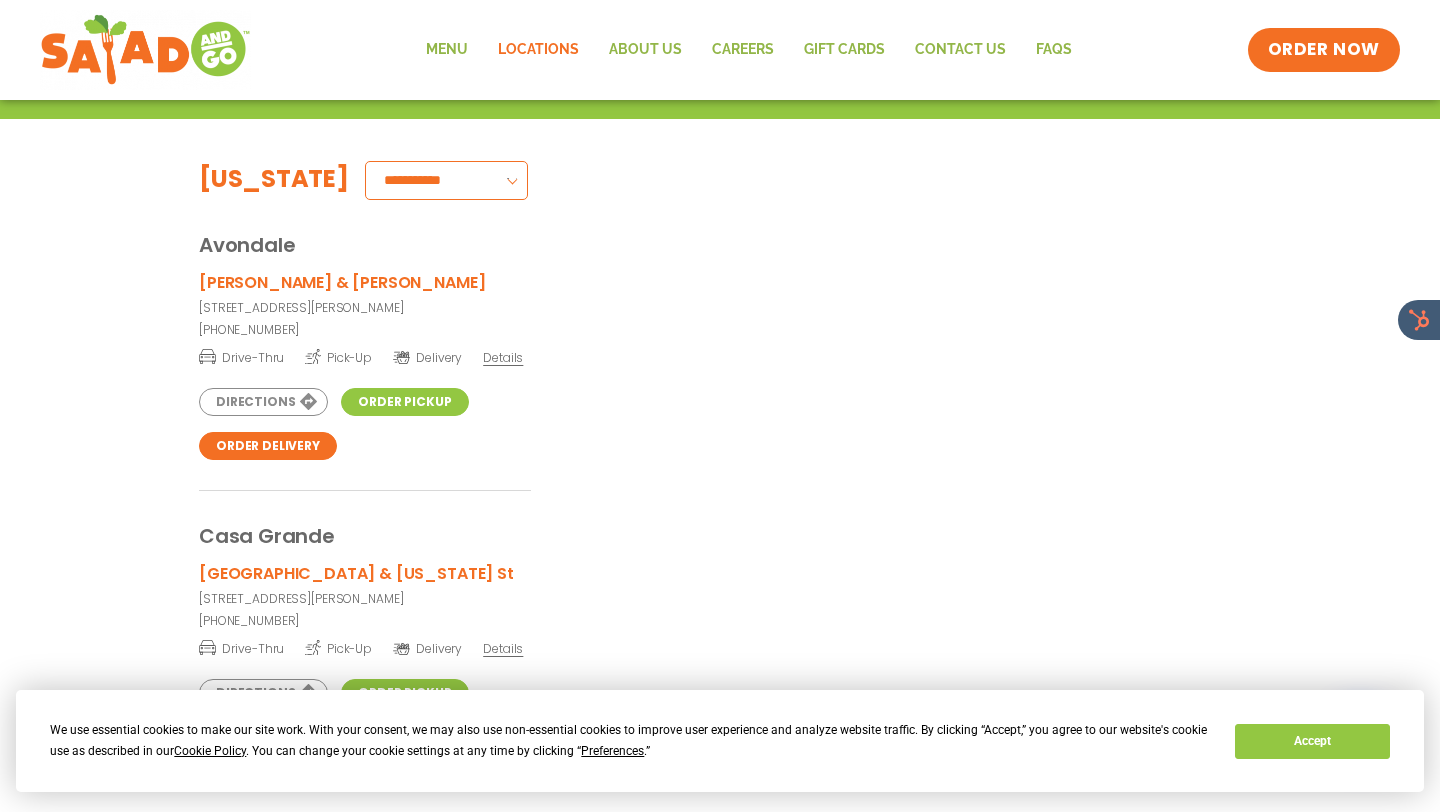 scroll, scrollTop: 185, scrollLeft: 0, axis: vertical 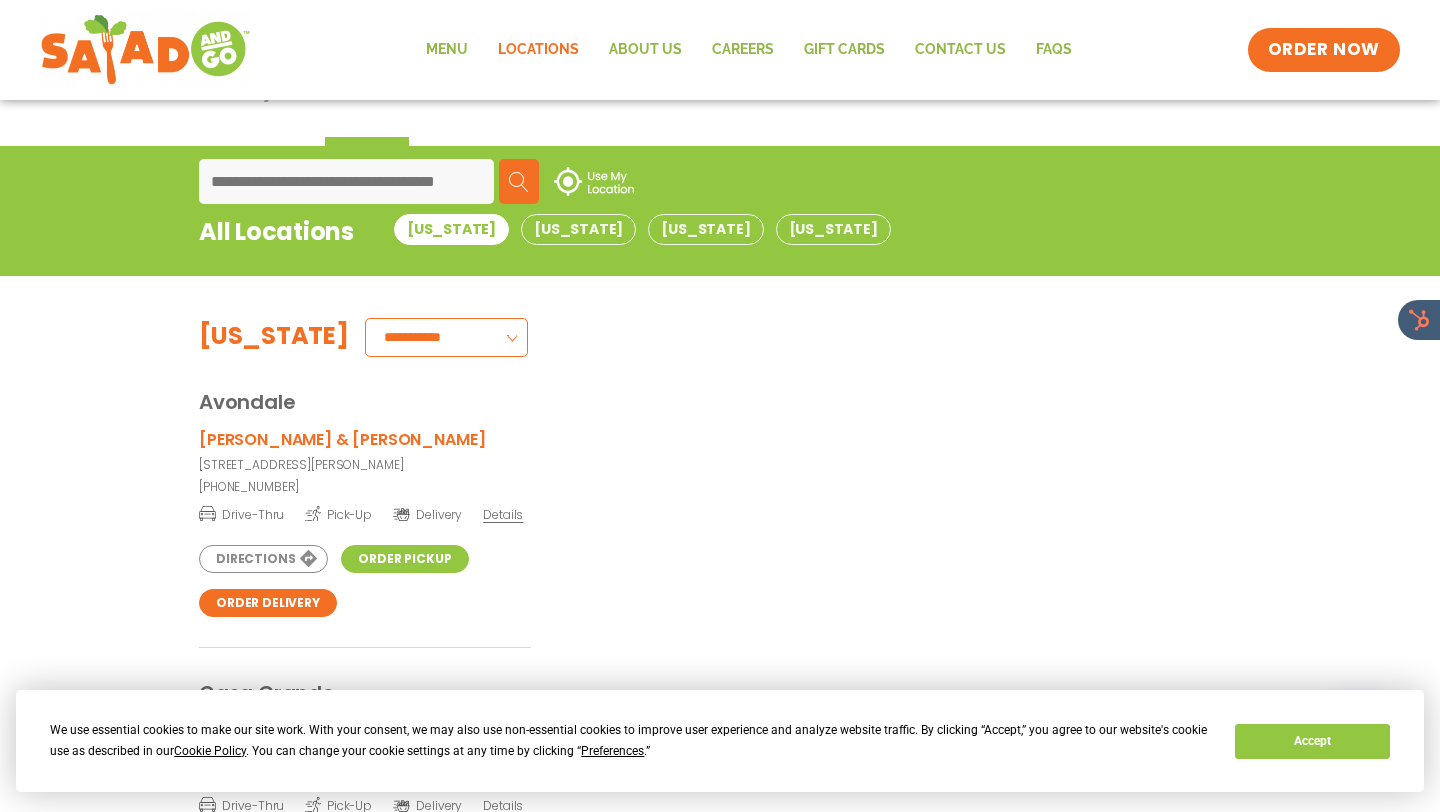 click on "**********" at bounding box center [446, 337] 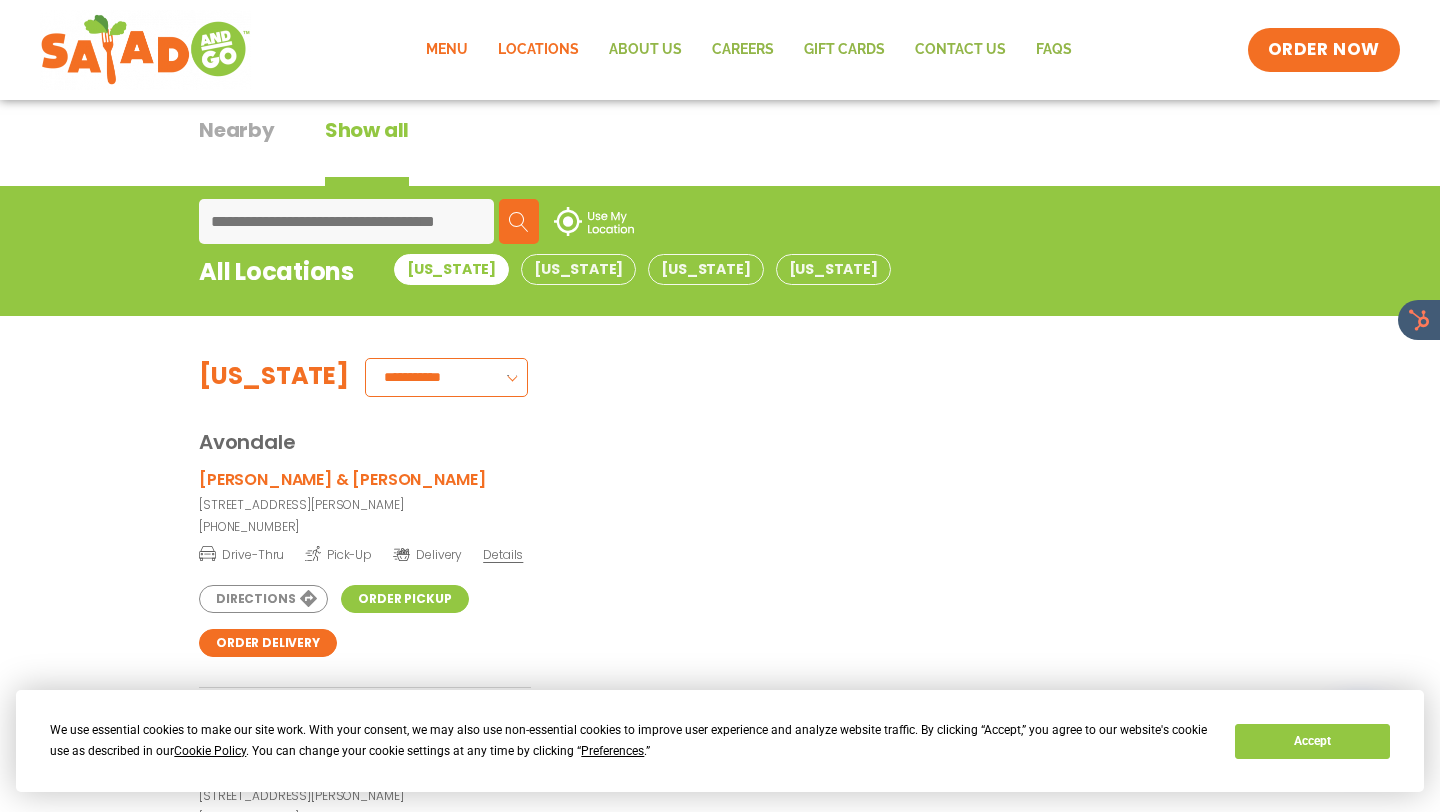 click on "Menu" 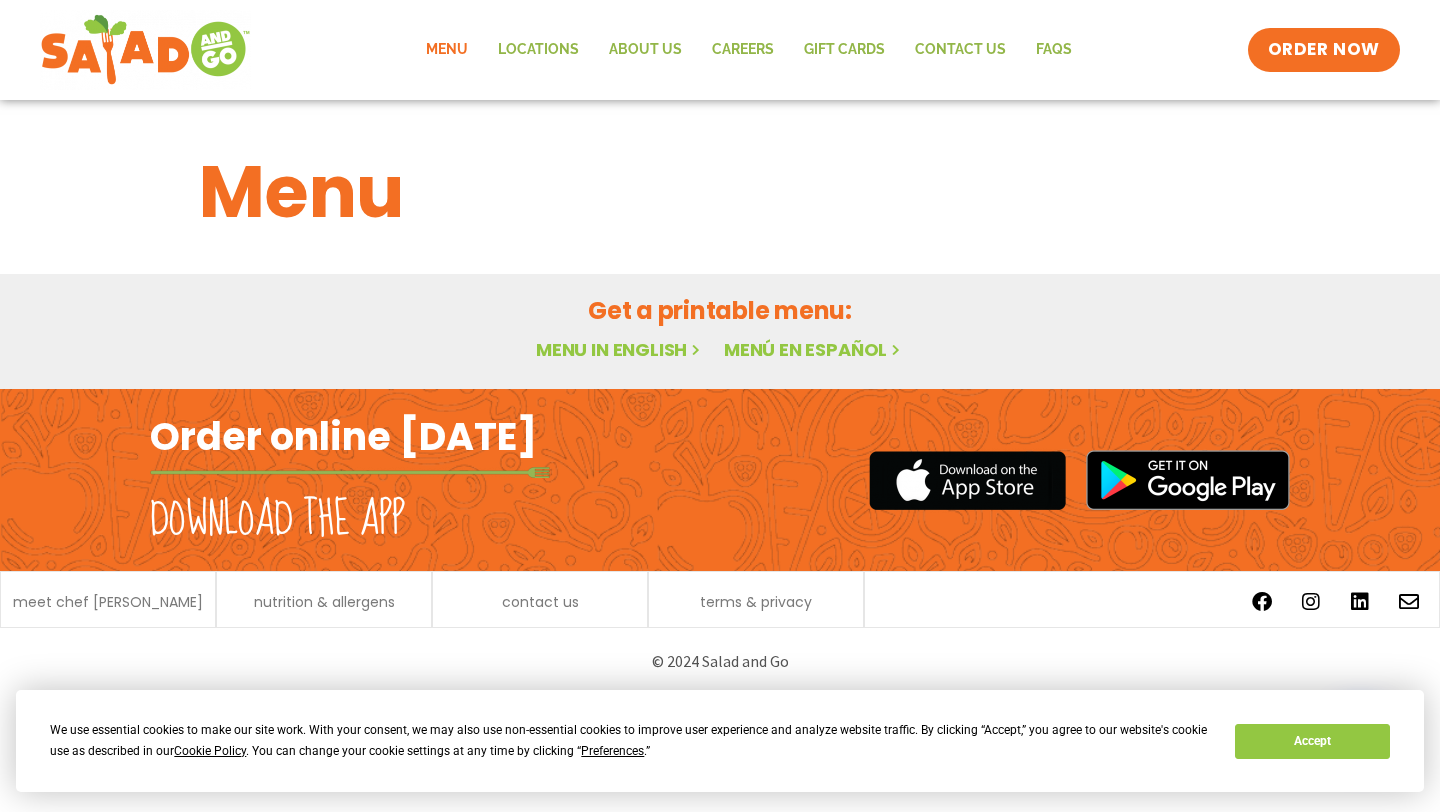 scroll, scrollTop: 0, scrollLeft: 0, axis: both 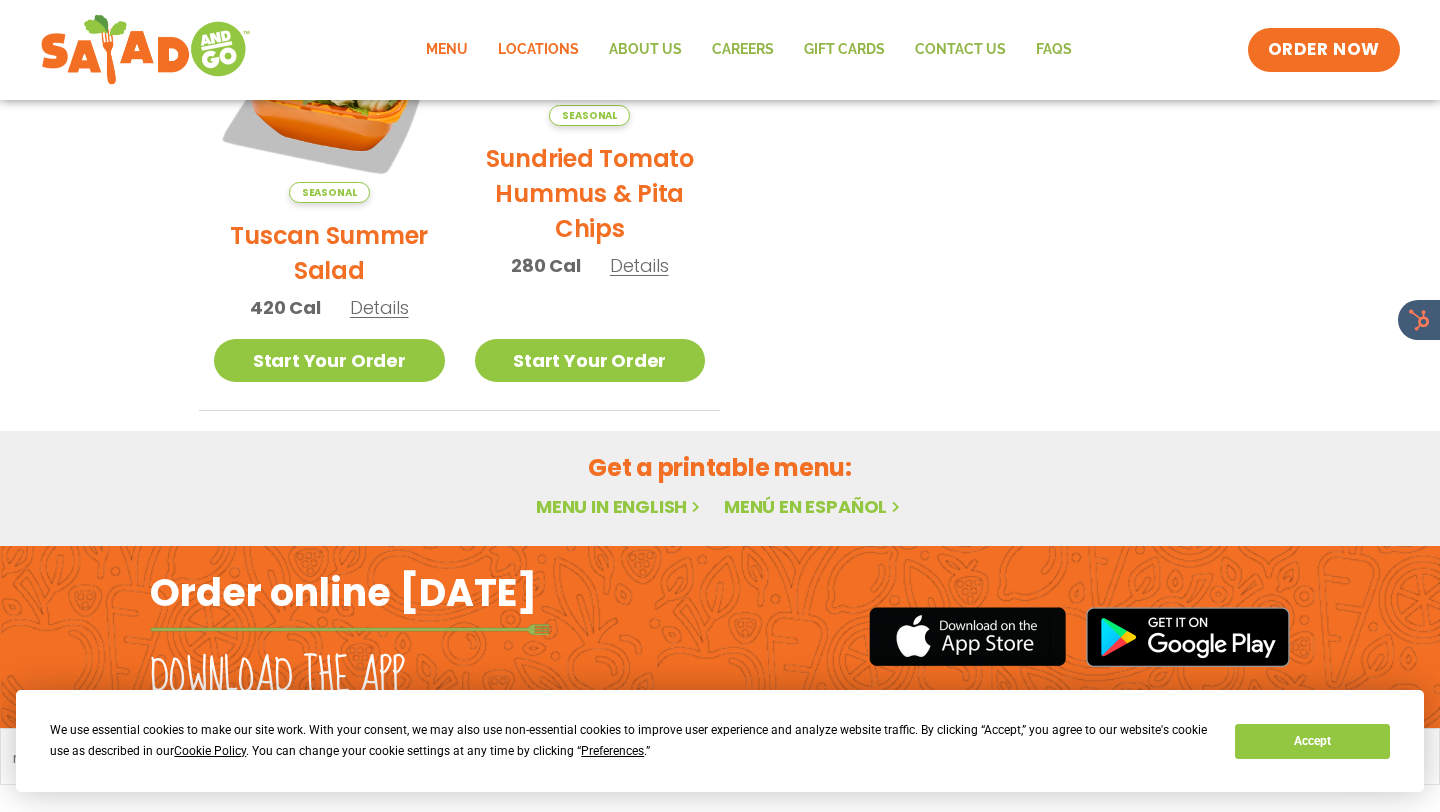 click on "Locations" 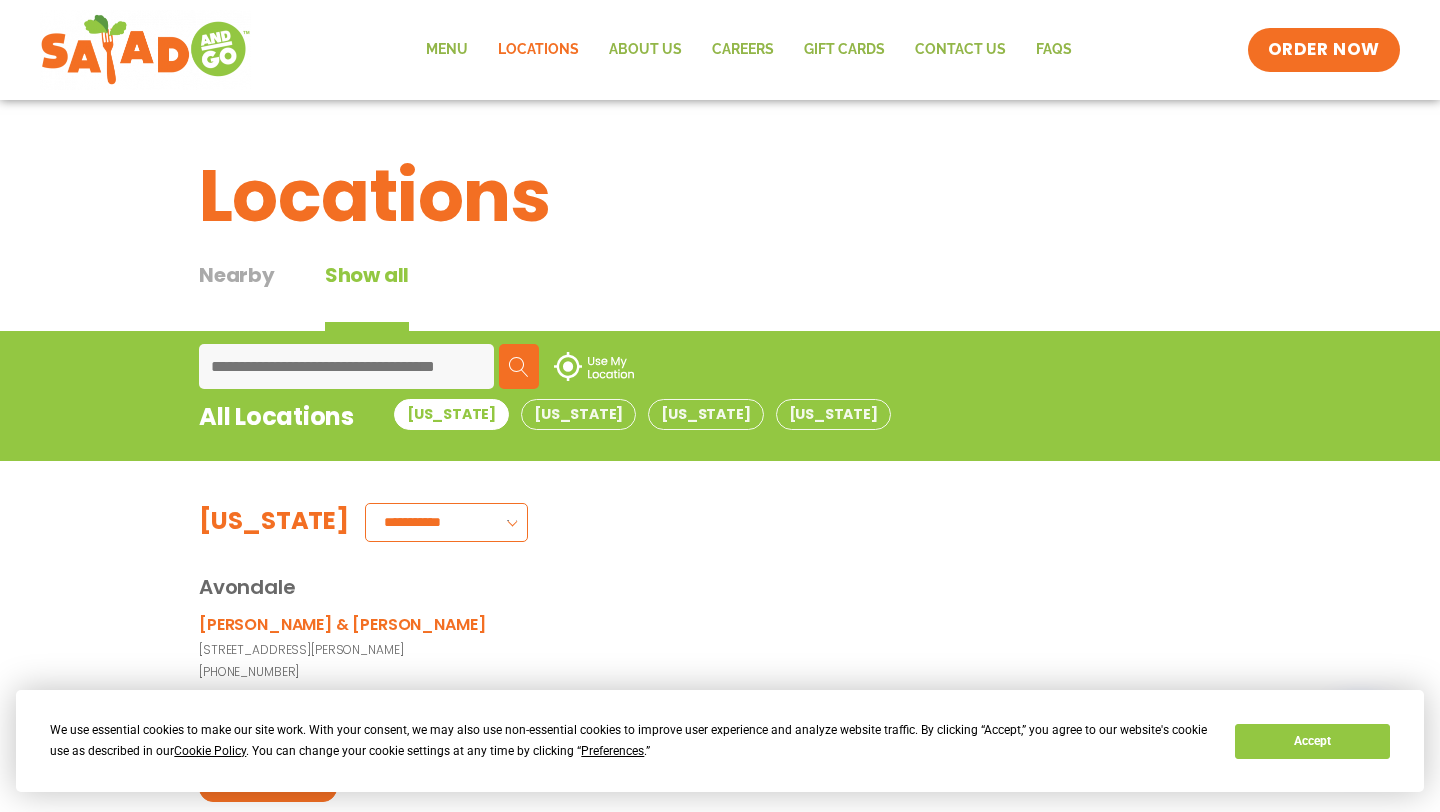 scroll, scrollTop: 0, scrollLeft: 0, axis: both 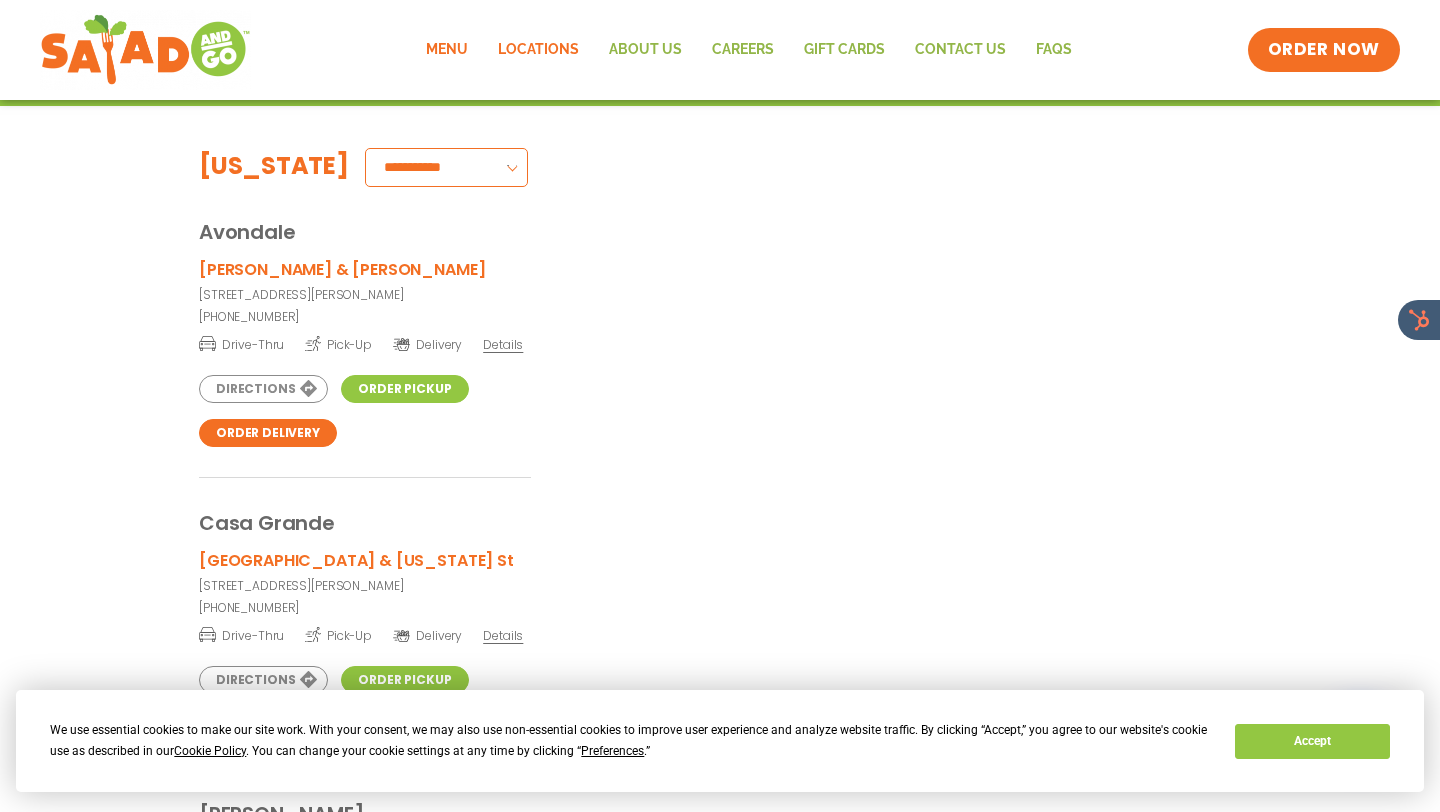 click on "Menu" 